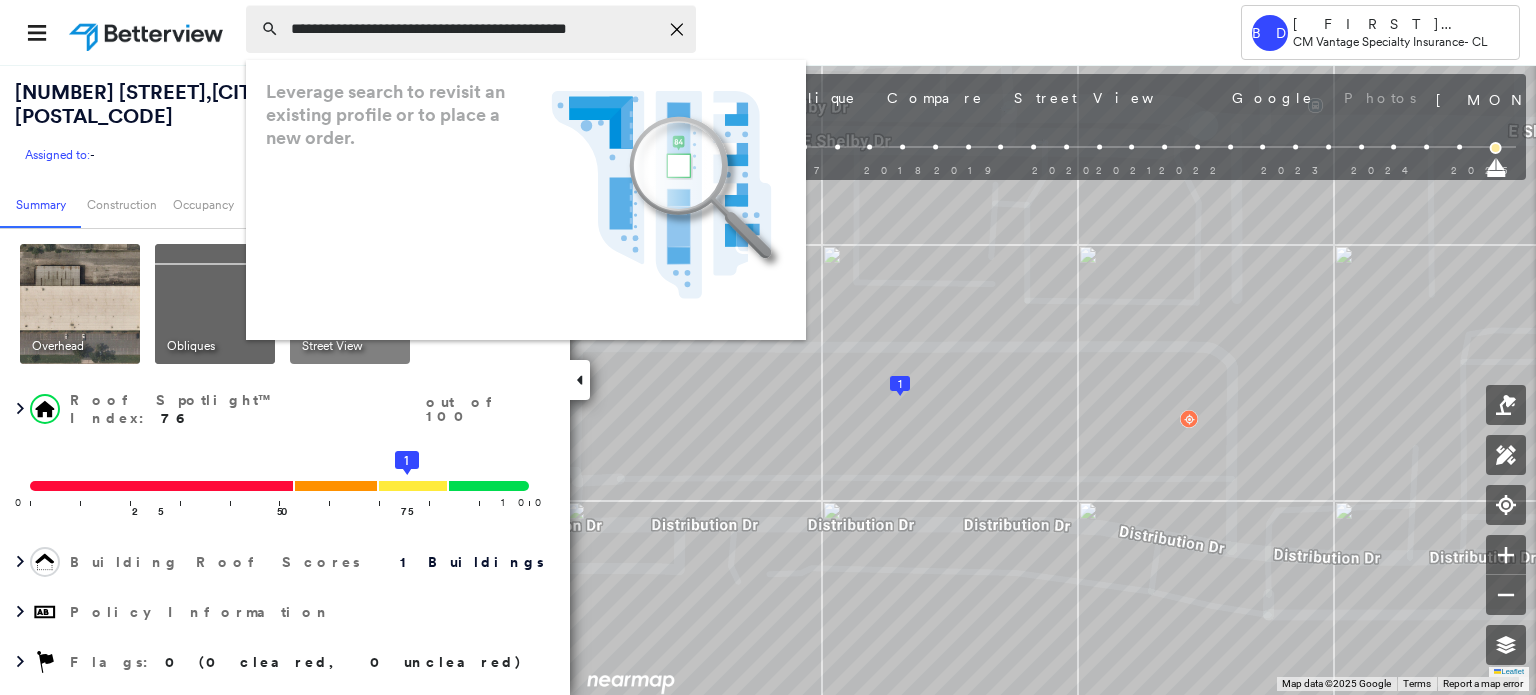 scroll, scrollTop: 0, scrollLeft: 0, axis: both 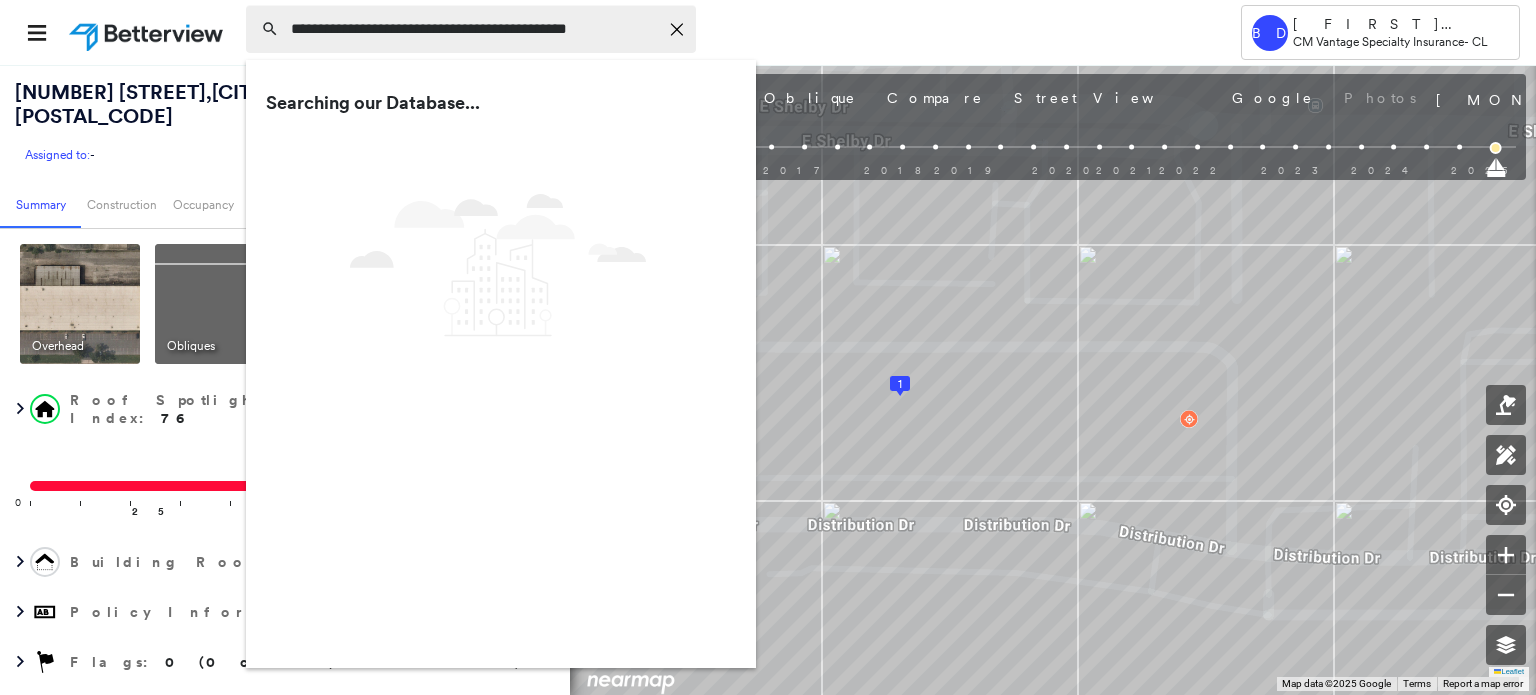 click on "**********" at bounding box center (474, 29) 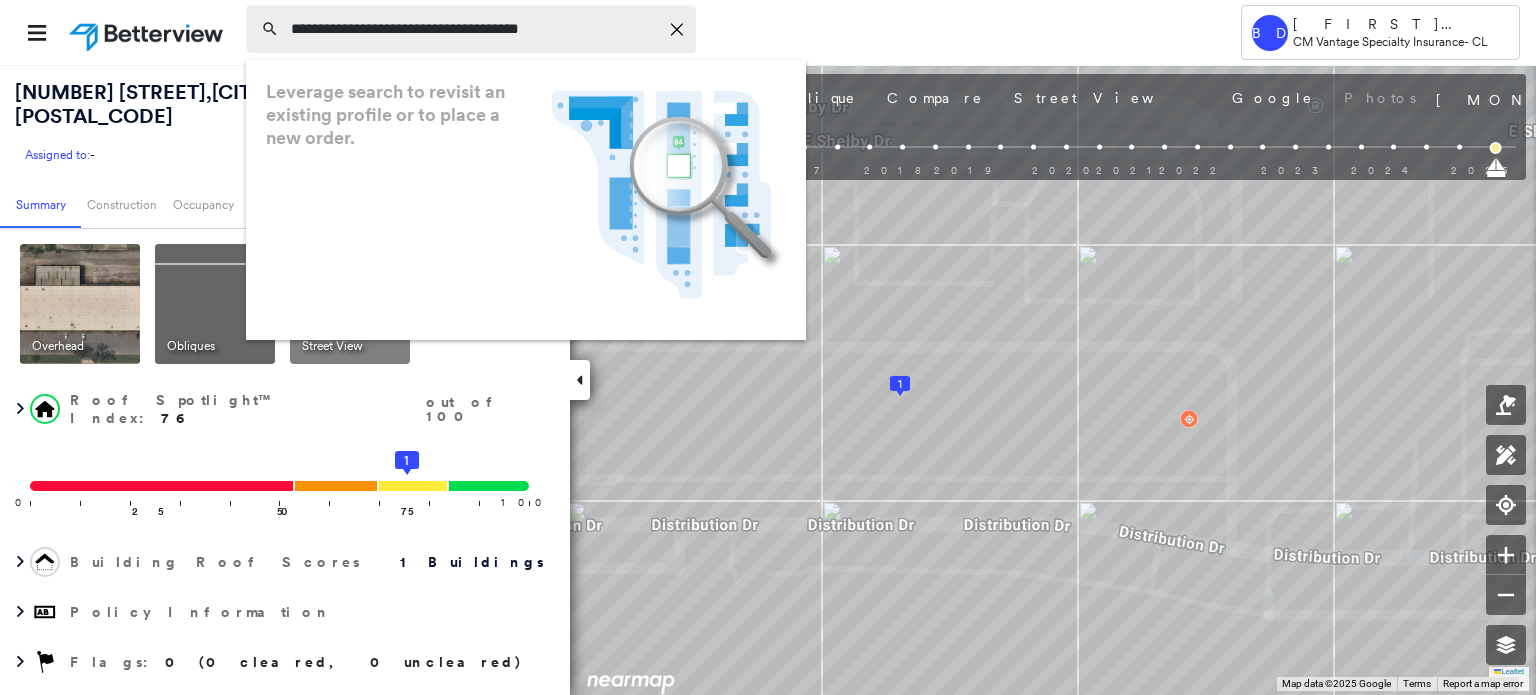 click on "**********" at bounding box center [474, 29] 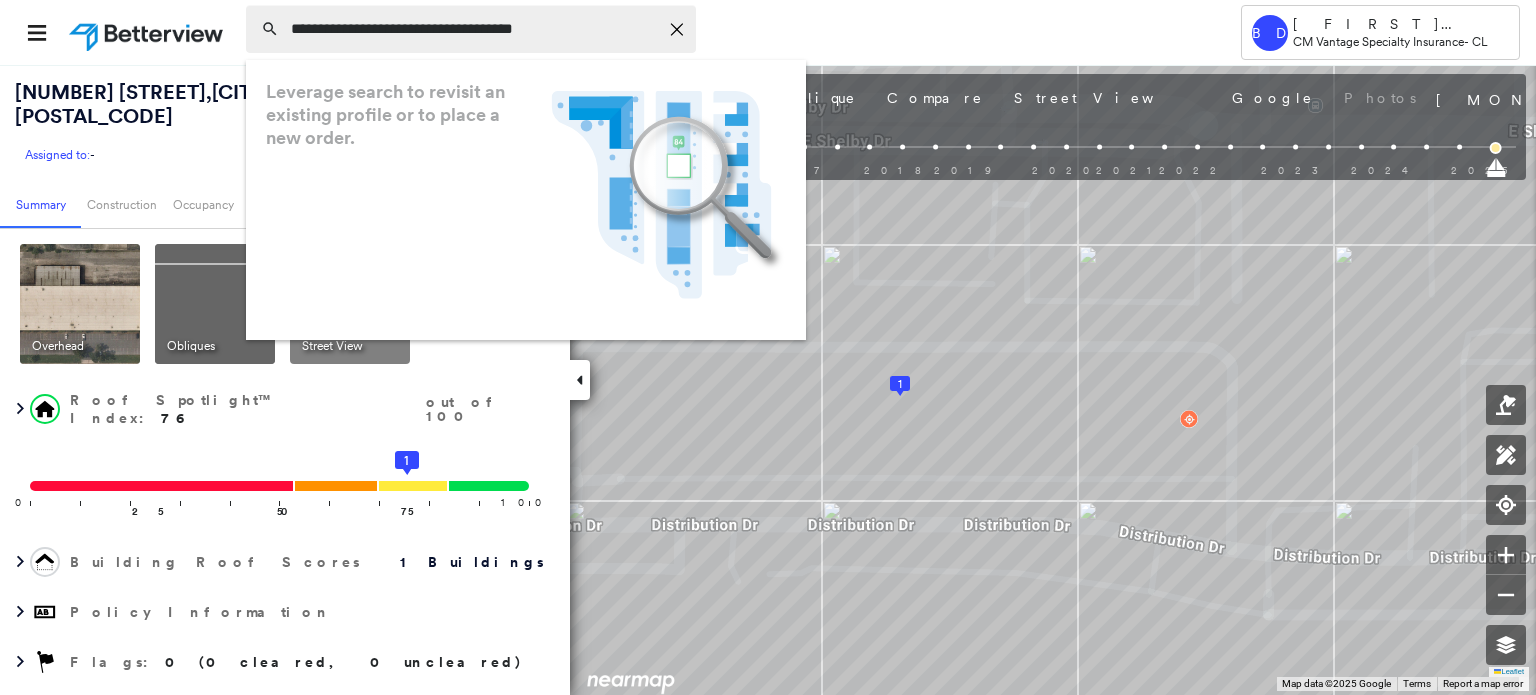 type on "**********" 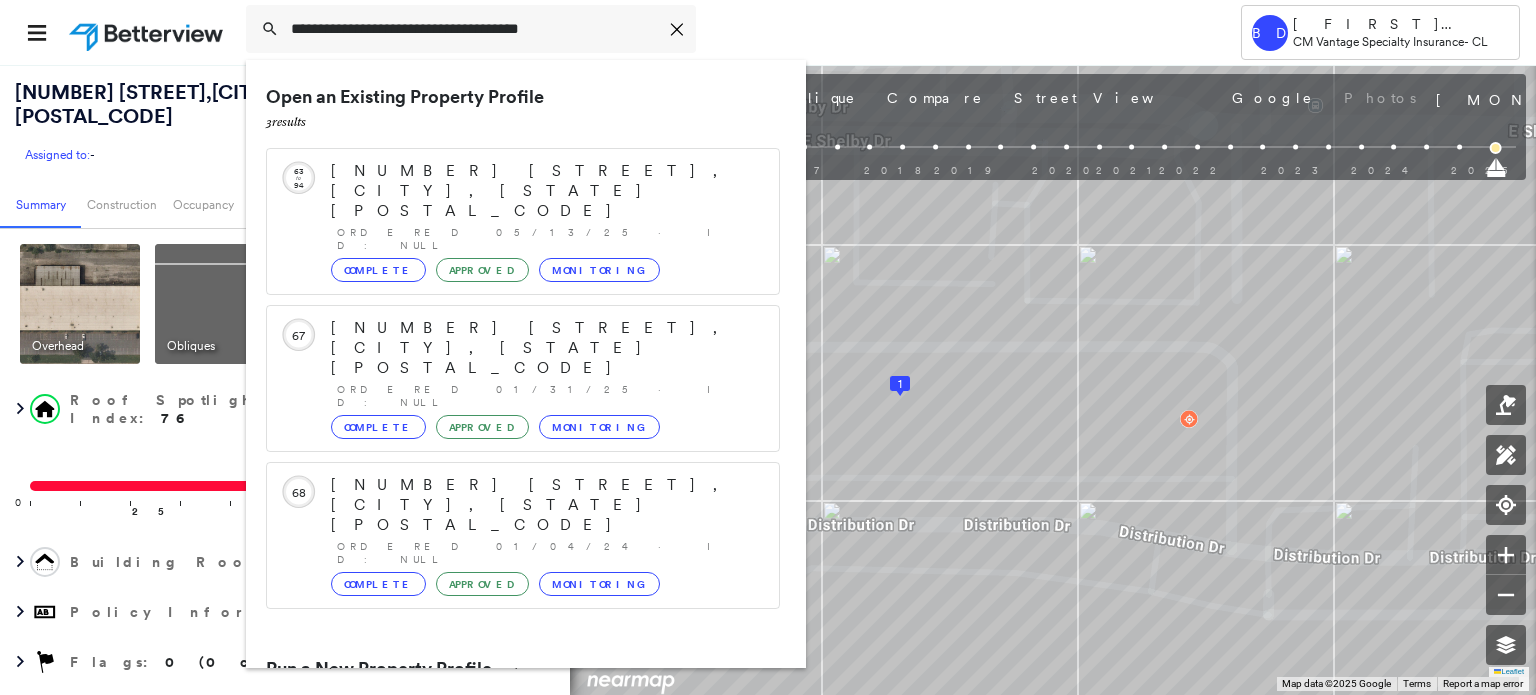 click on "[NUMBER] [STREET], [CITY], [STATE] [POSTAL_CODE]" at bounding box center [501, 745] 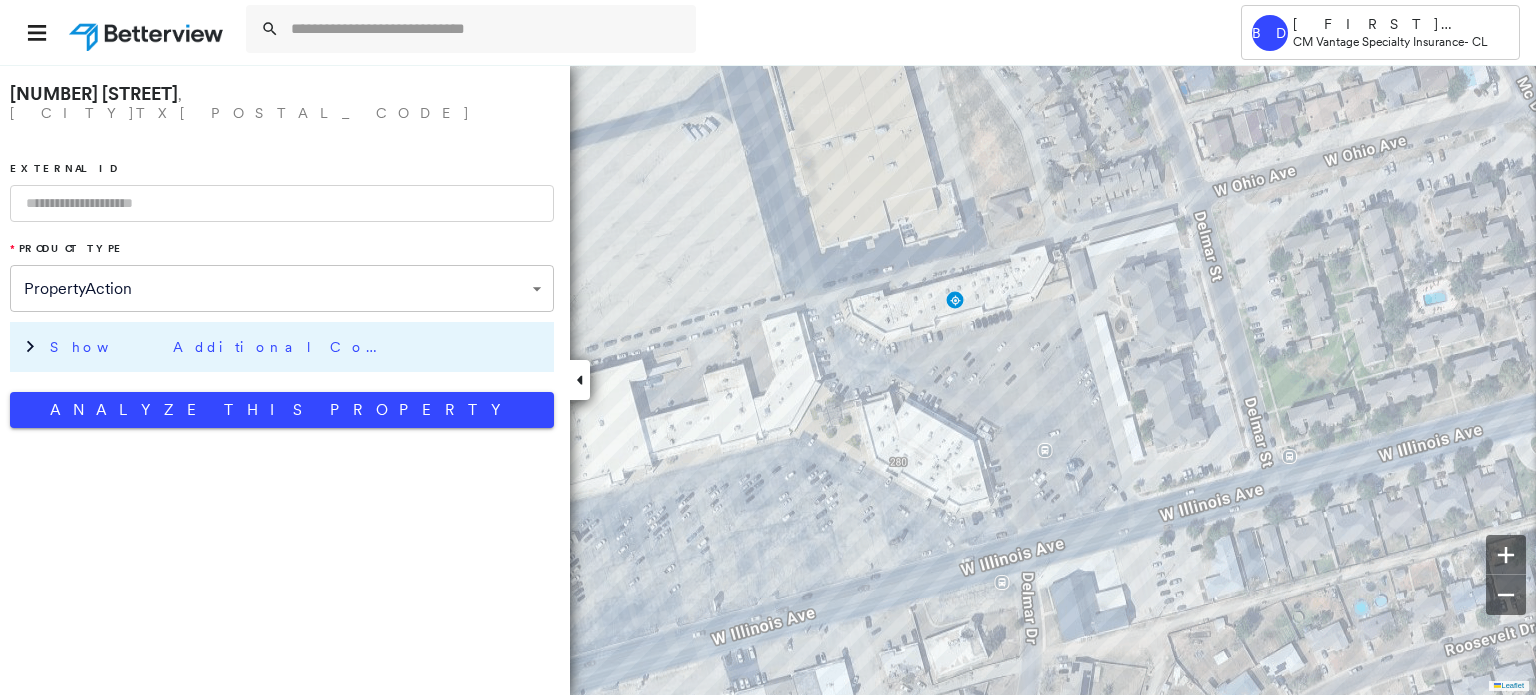 click on "Show Additional Company Data" at bounding box center [220, 347] 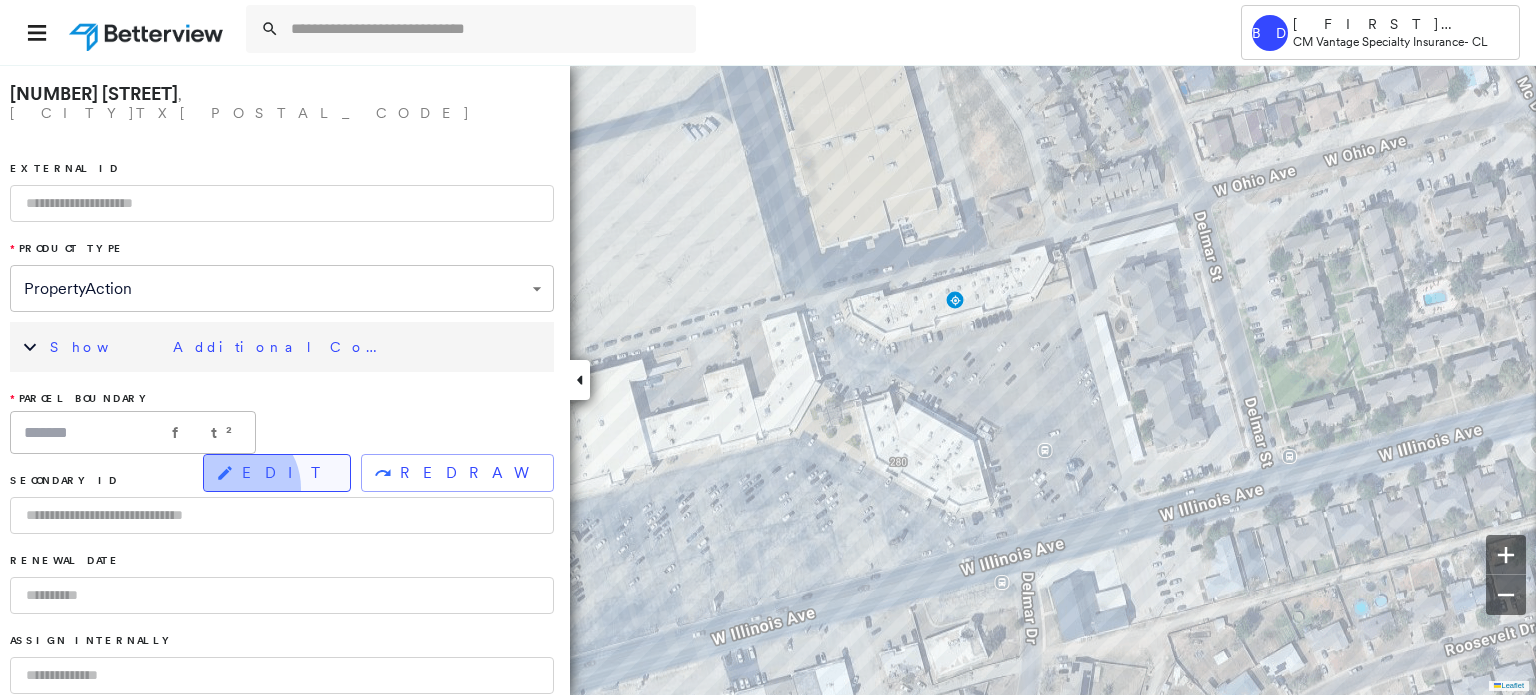 click on "EDIT" at bounding box center (277, 473) 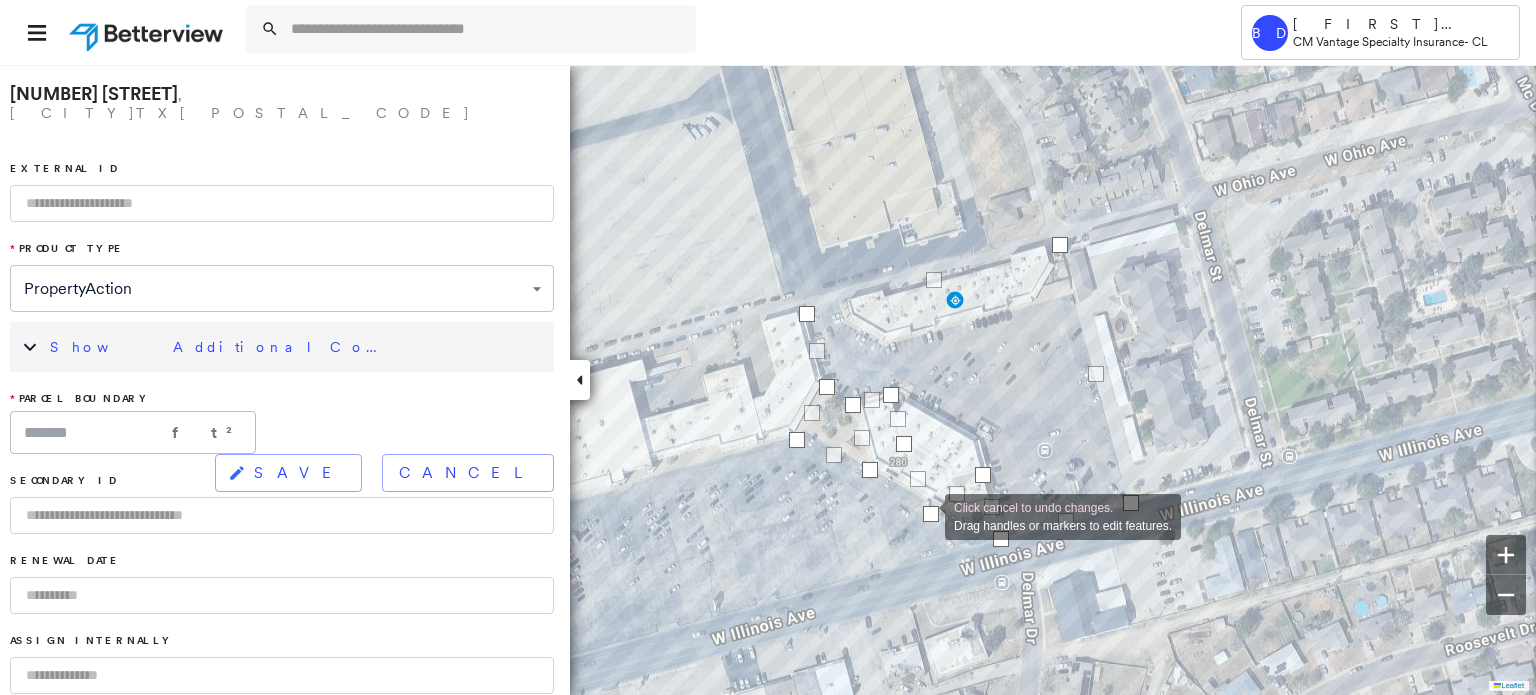 drag, startPoint x: 948, startPoint y: 483, endPoint x: 927, endPoint y: 514, distance: 37.44329 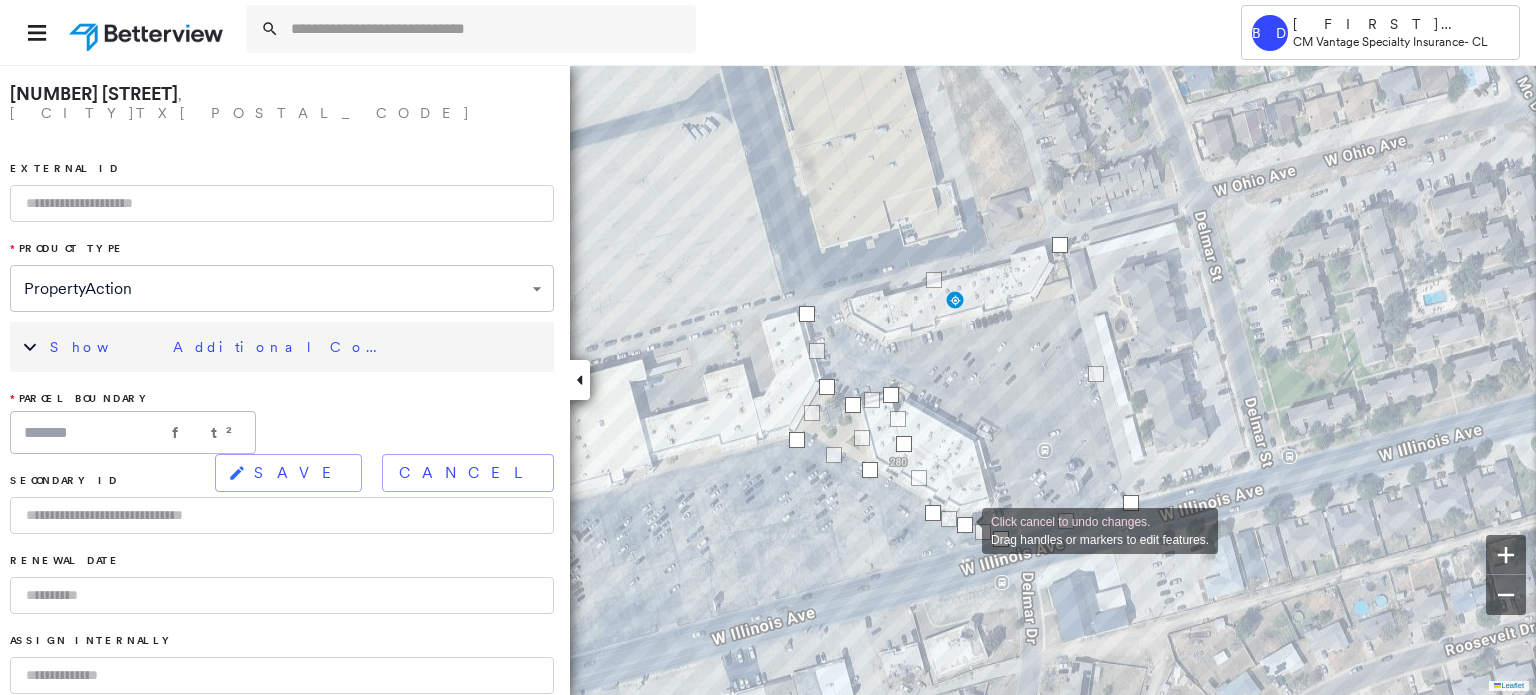 drag, startPoint x: 980, startPoint y: 479, endPoint x: 961, endPoint y: 527, distance: 51.62364 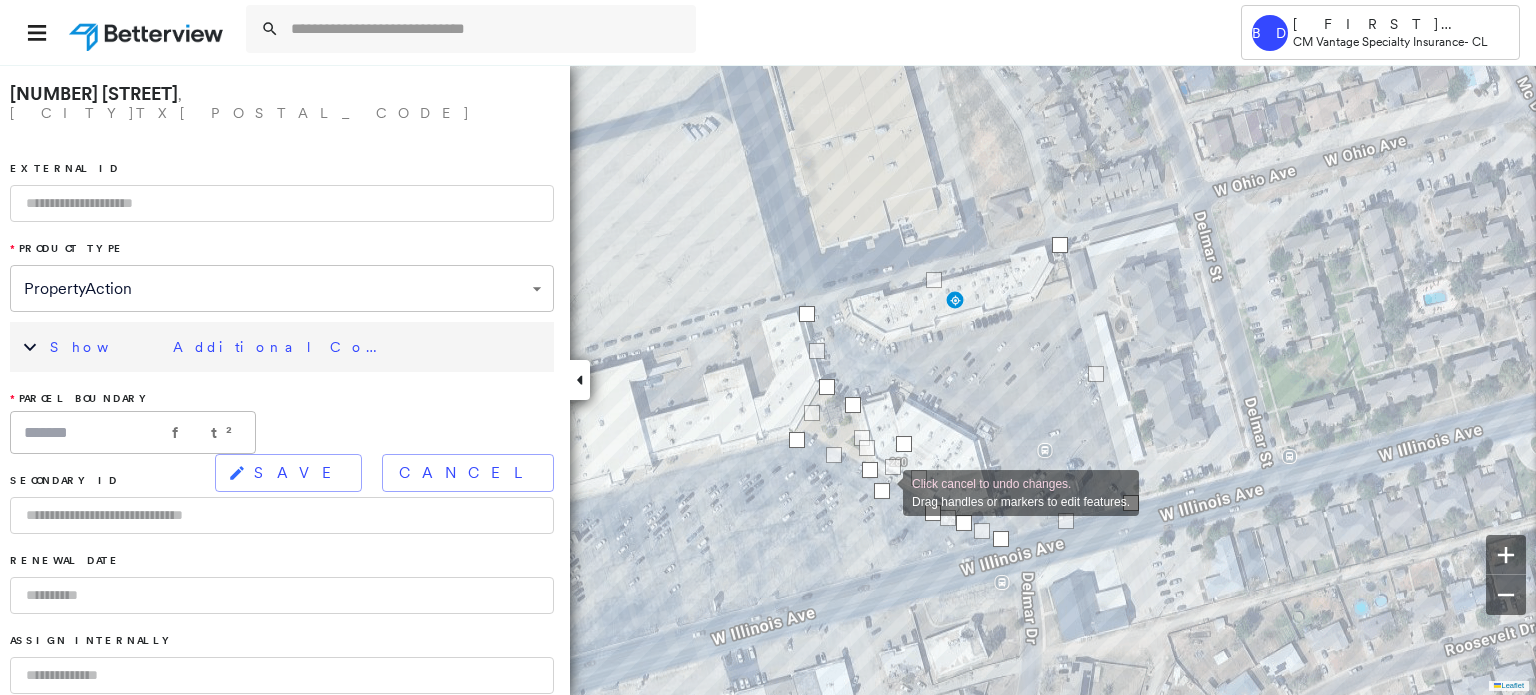 drag, startPoint x: 892, startPoint y: 395, endPoint x: 883, endPoint y: 491, distance: 96.42095 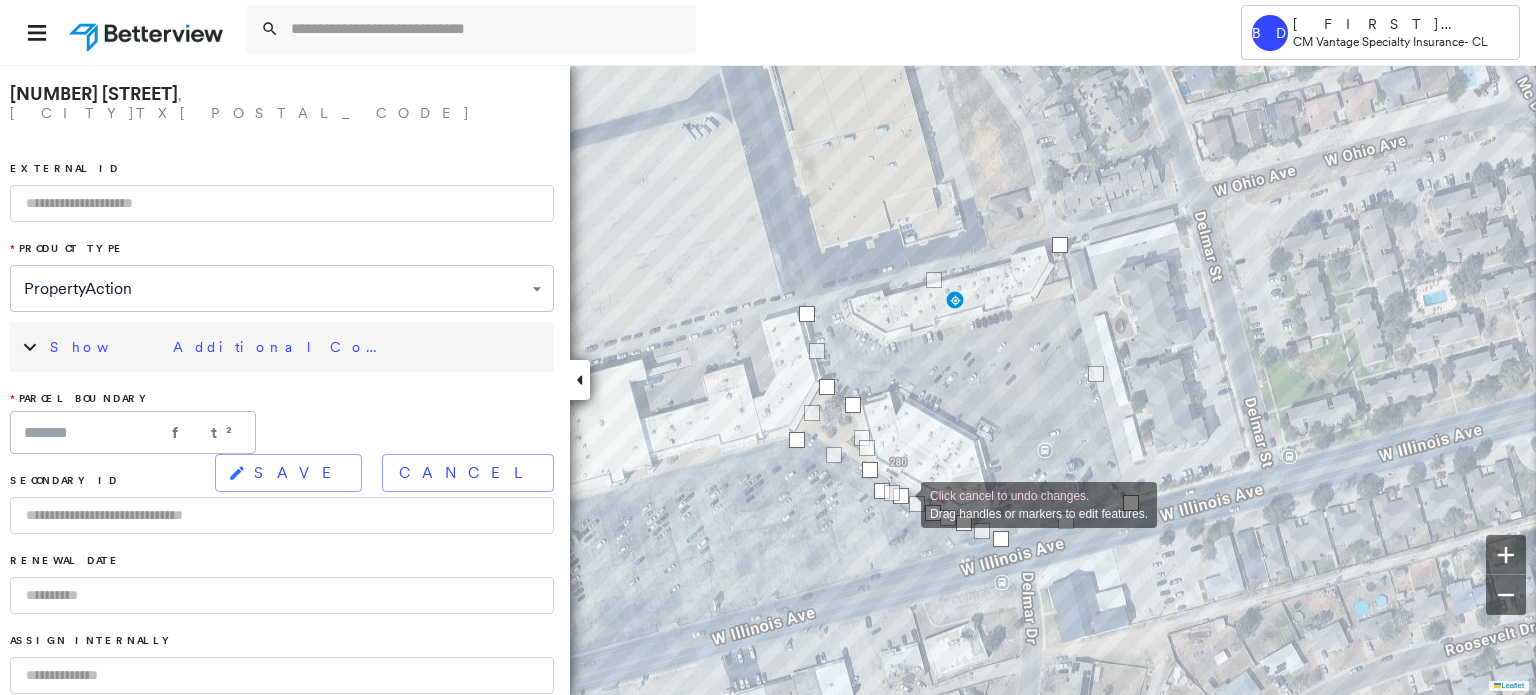 click on "Click cancel to undo changes. Drag handles or markers to edit features." at bounding box center [-98, -15] 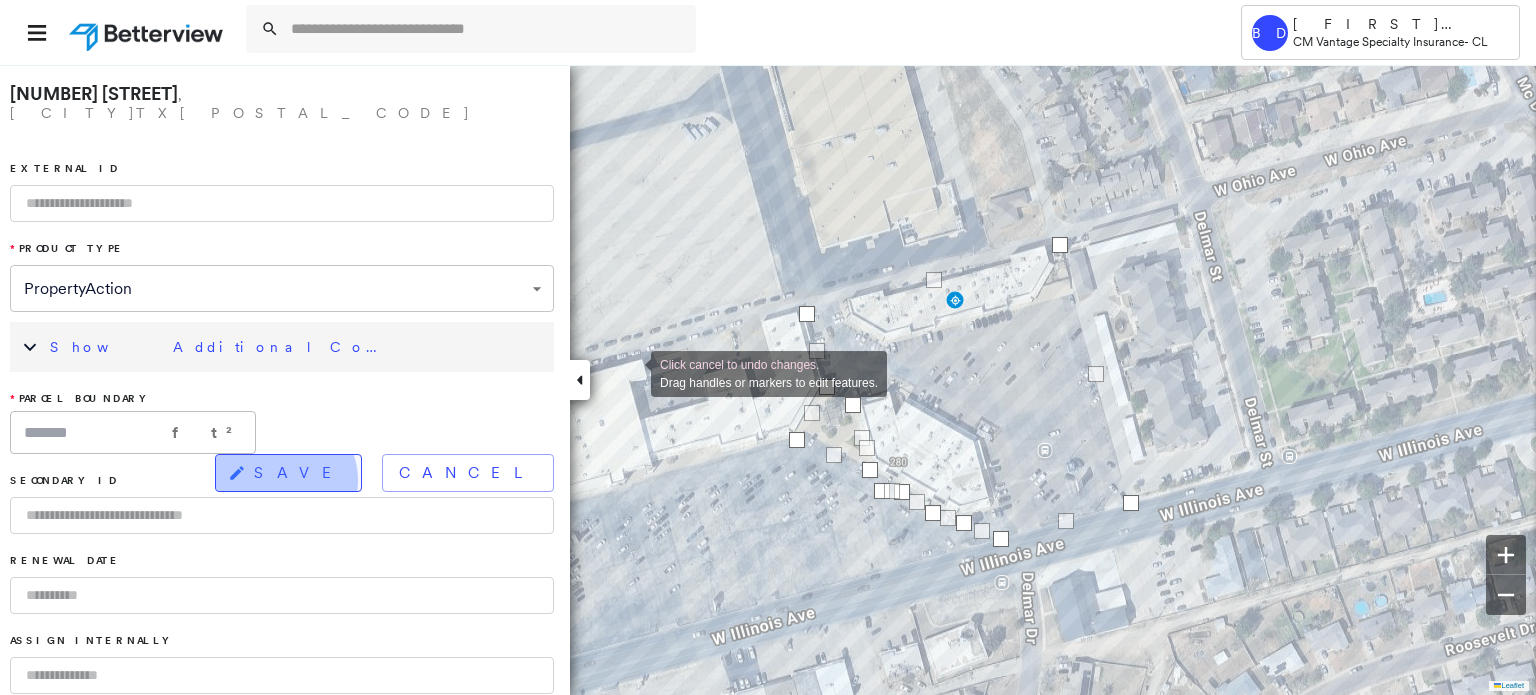 click on "SAVE" at bounding box center (299, 473) 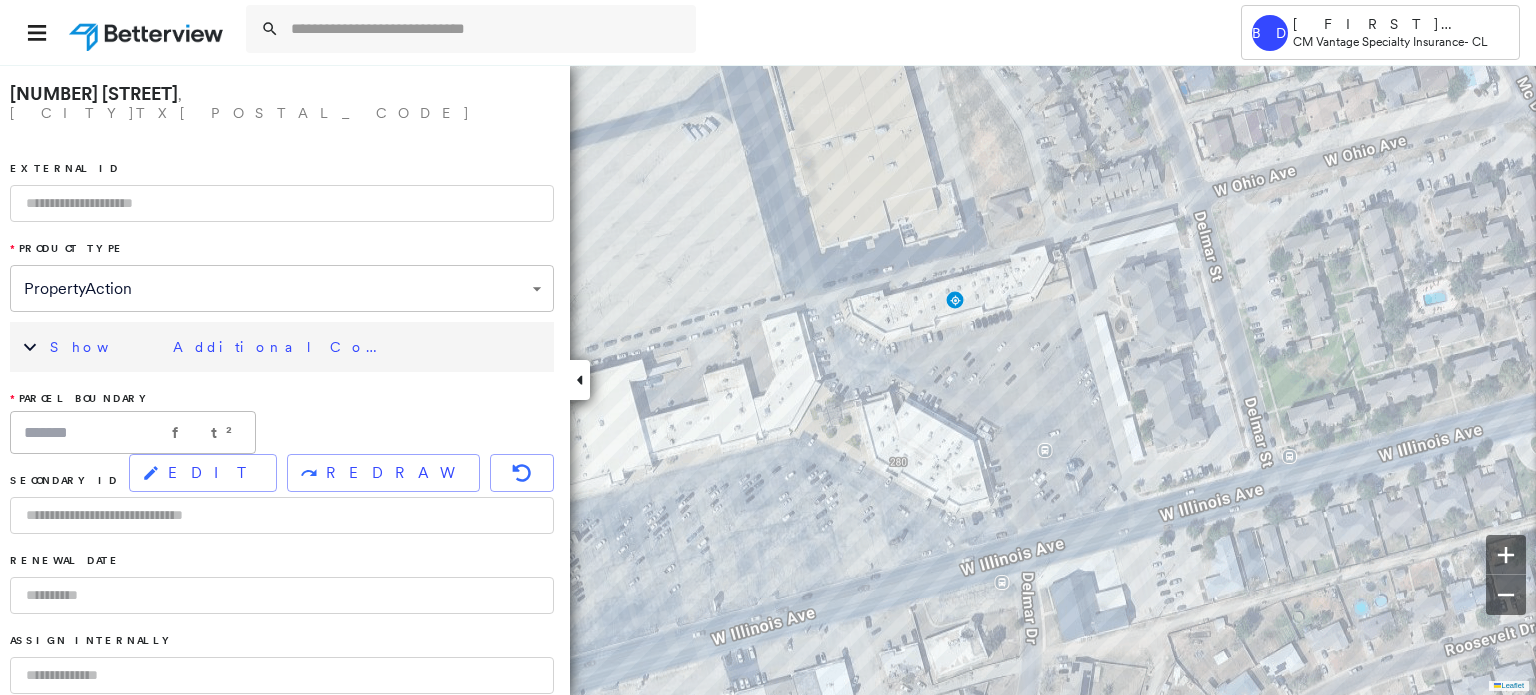 click on "Show Additional Company Data" at bounding box center (282, 347) 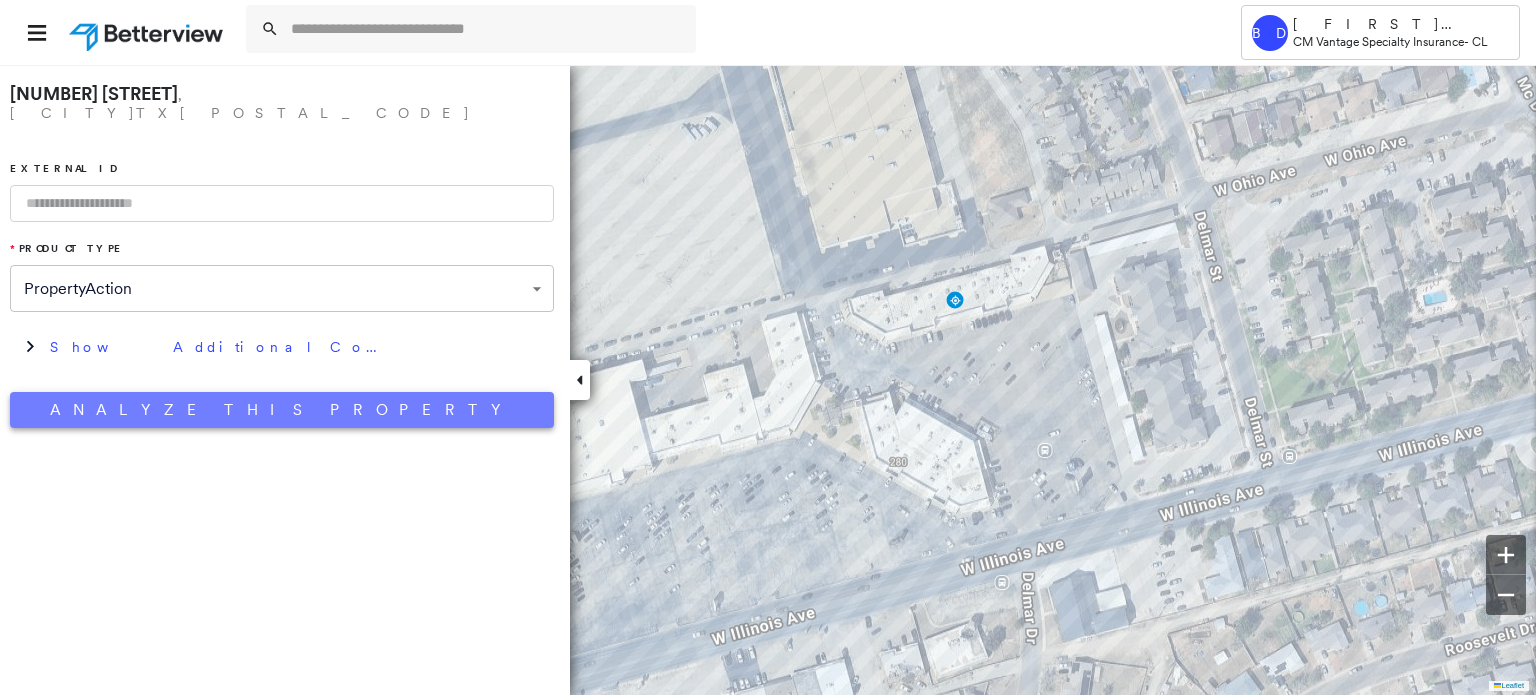 click on "Analyze This Property" at bounding box center [282, 410] 